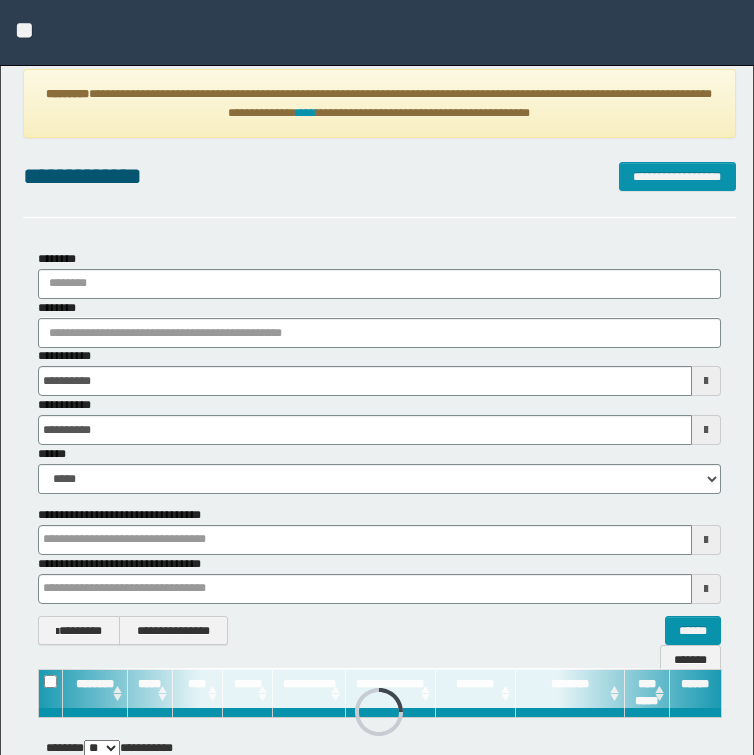 scroll, scrollTop: 0, scrollLeft: 0, axis: both 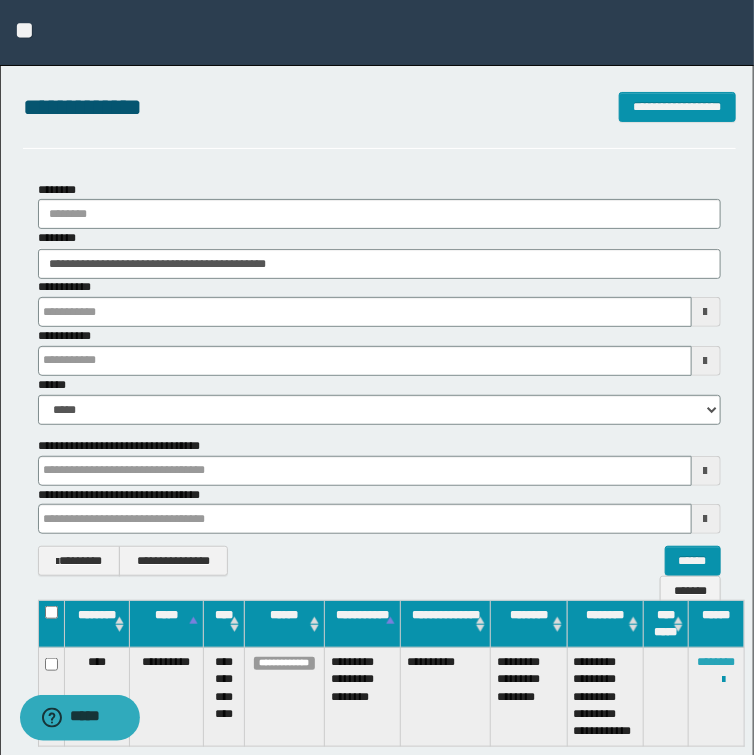 click on "********" at bounding box center [716, 662] 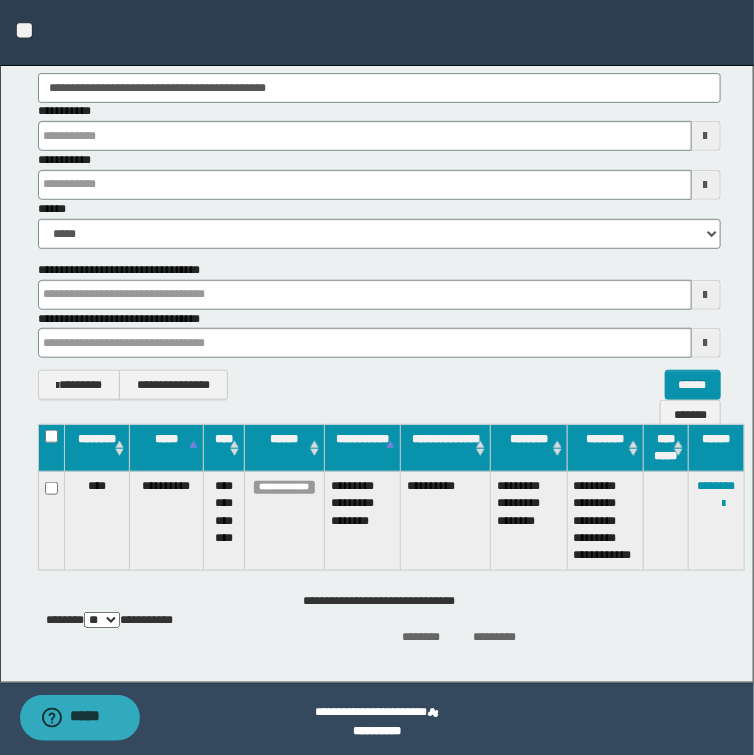 scroll, scrollTop: 181, scrollLeft: 0, axis: vertical 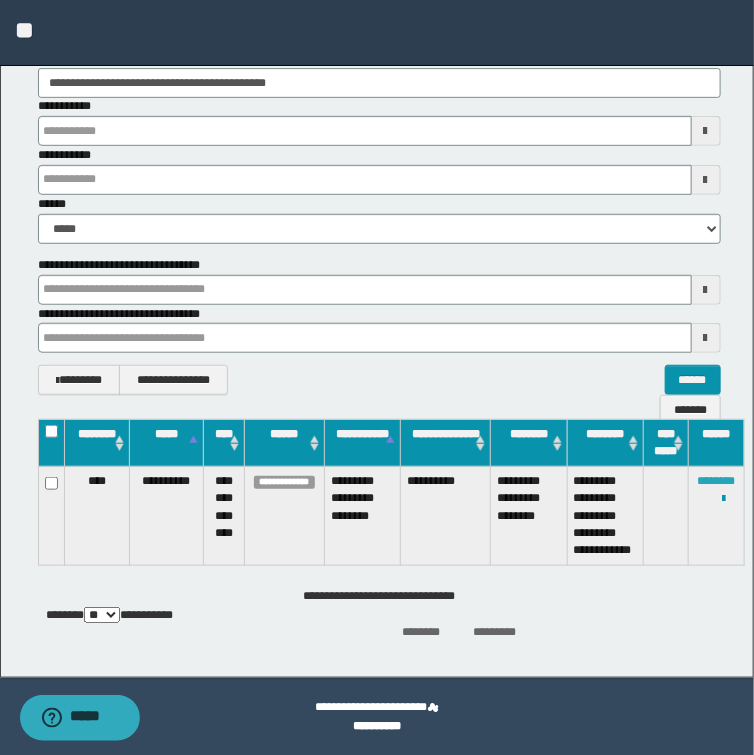 click on "********" at bounding box center [716, 481] 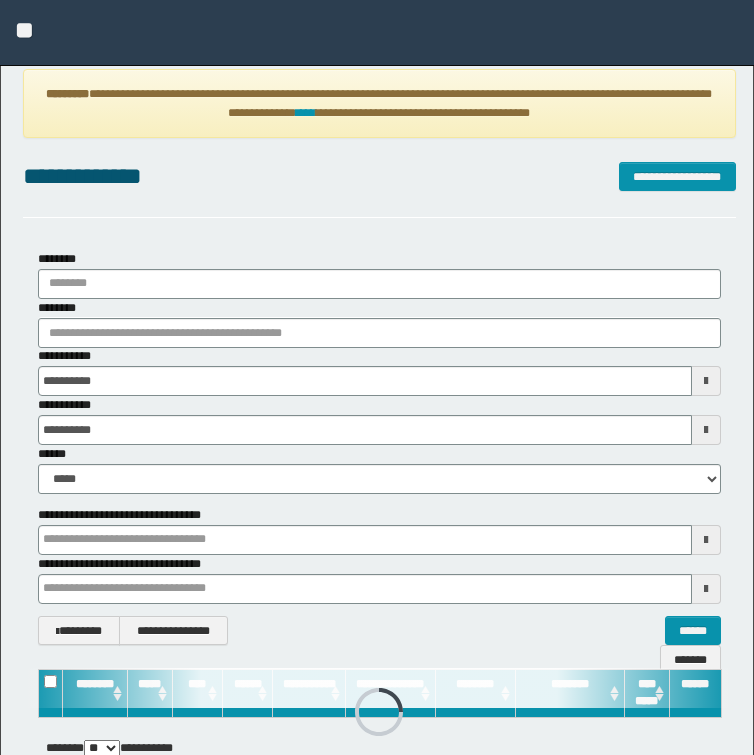 scroll, scrollTop: 0, scrollLeft: 0, axis: both 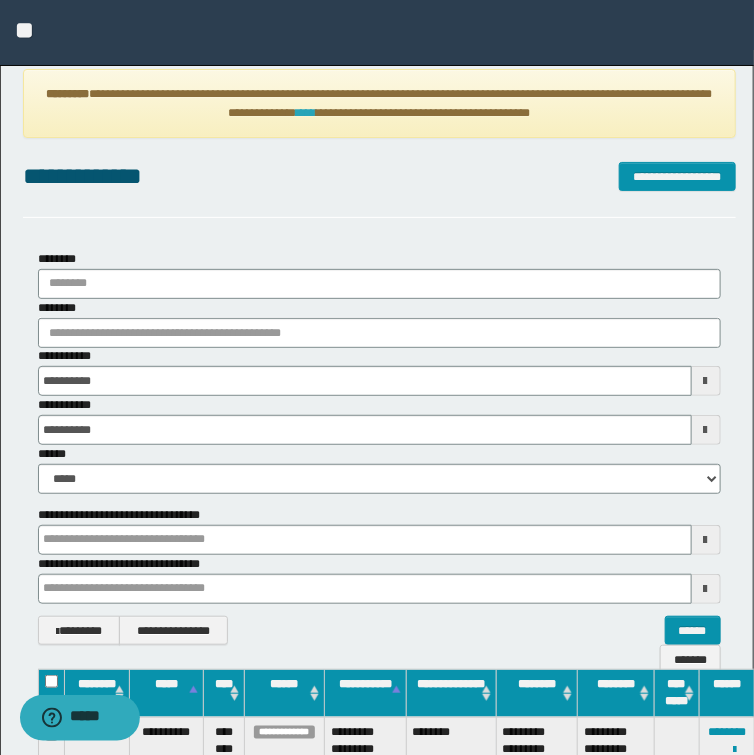 click on "****" at bounding box center [306, 113] 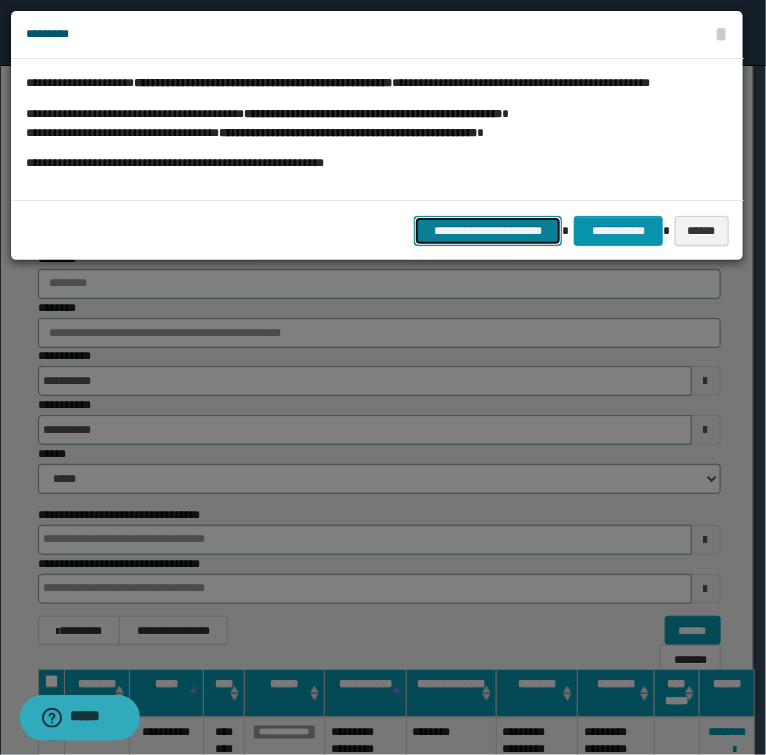 click on "**********" at bounding box center (488, 231) 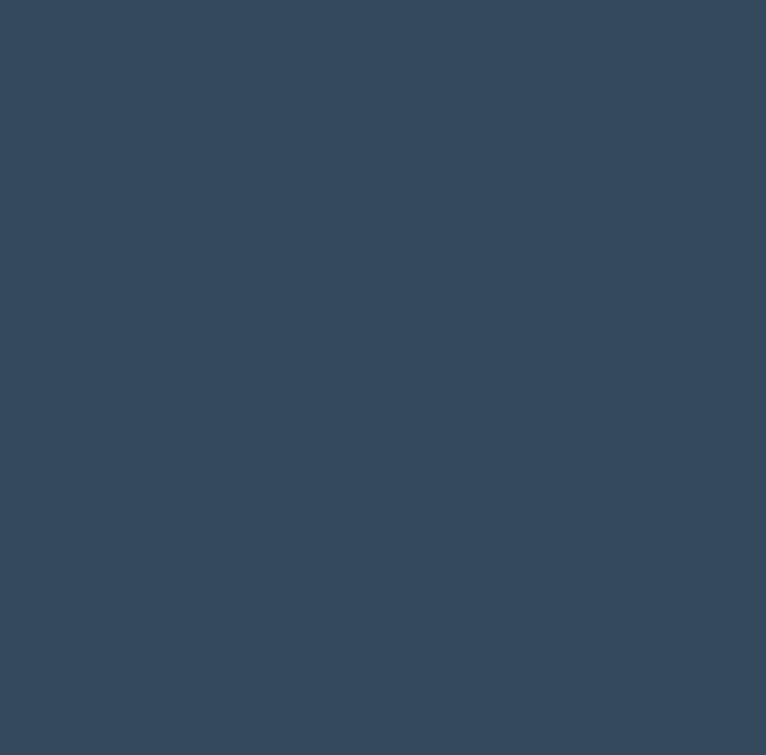 scroll, scrollTop: 0, scrollLeft: 0, axis: both 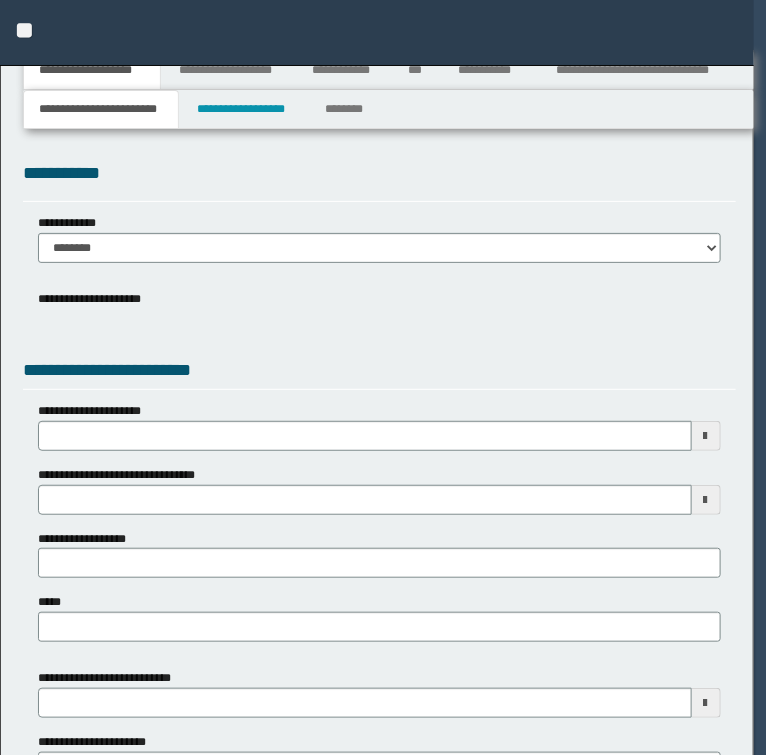 type 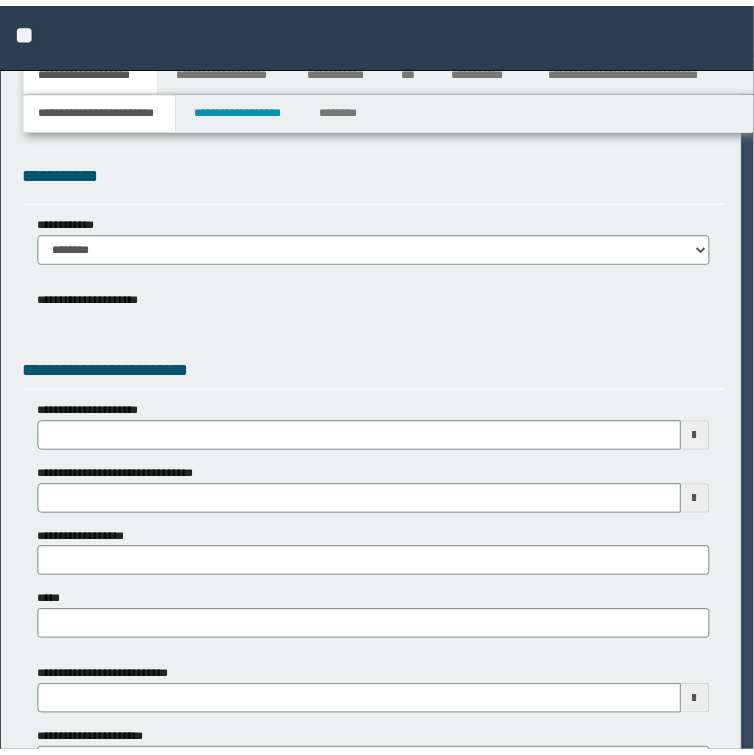 scroll, scrollTop: 0, scrollLeft: 0, axis: both 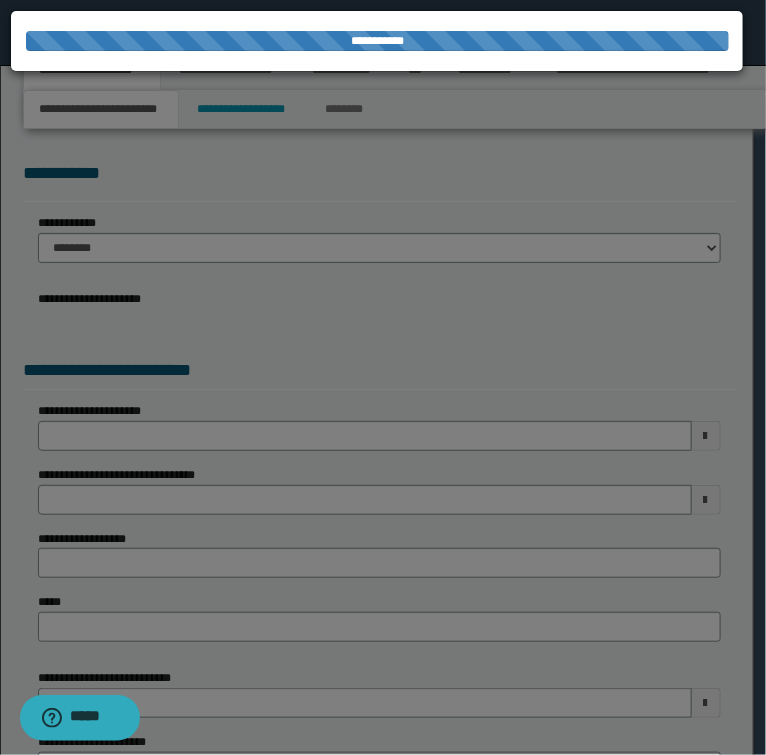 type on "**********" 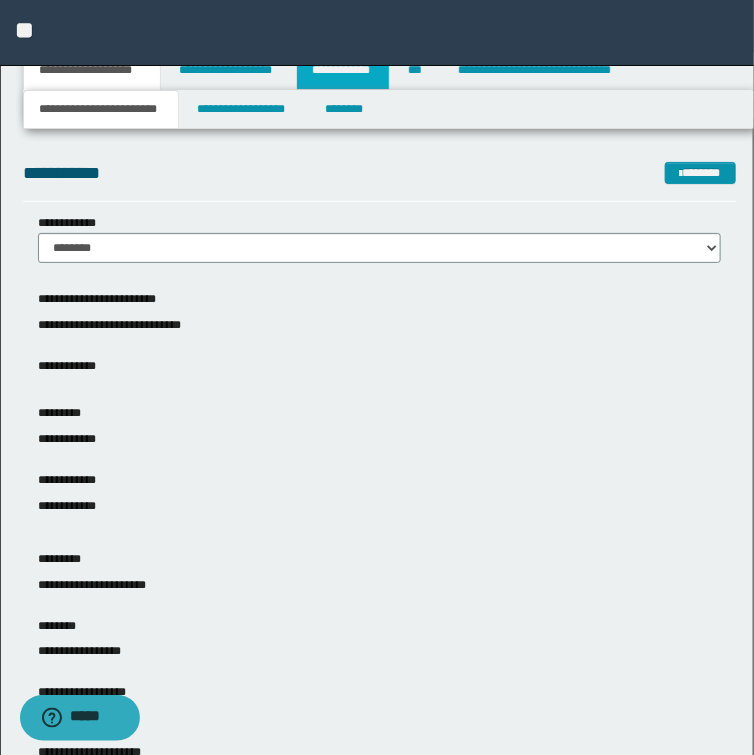 click on "**********" at bounding box center (343, 70) 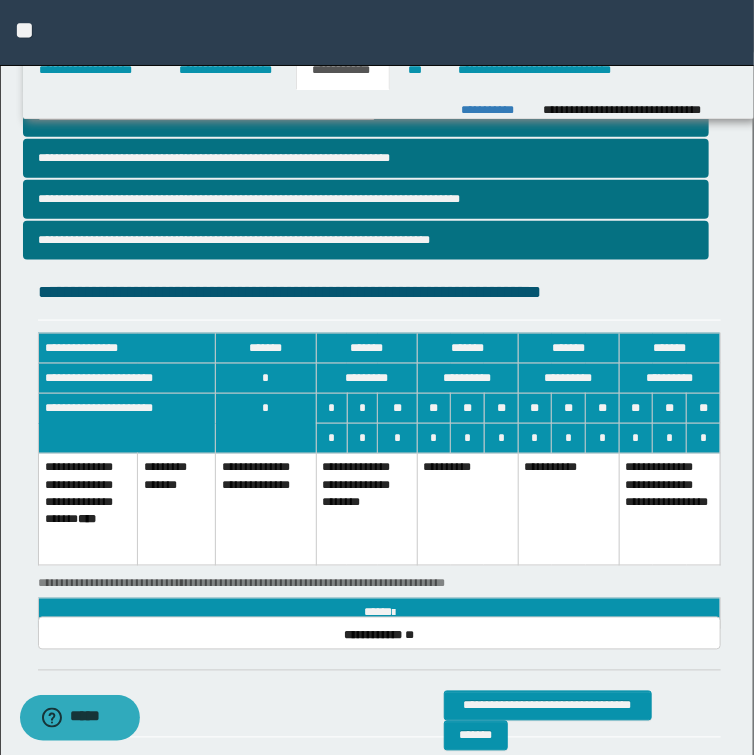 scroll, scrollTop: 320, scrollLeft: 0, axis: vertical 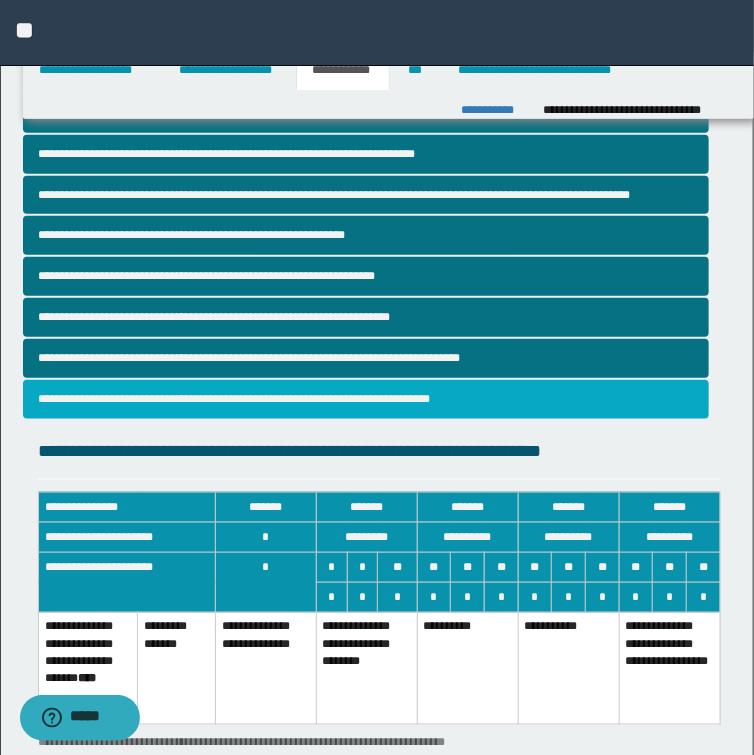 click on "**********" at bounding box center [366, 399] 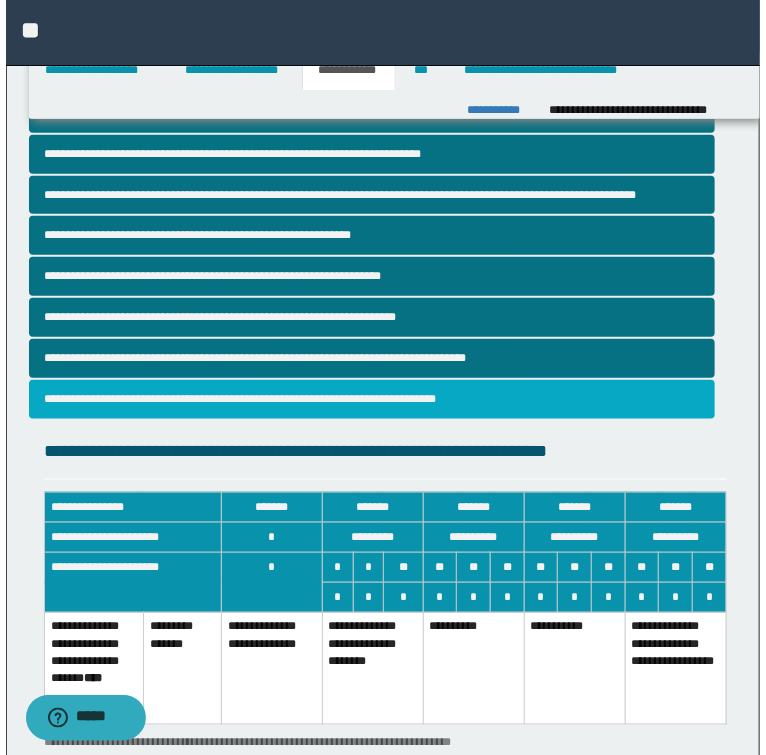 scroll, scrollTop: 0, scrollLeft: 0, axis: both 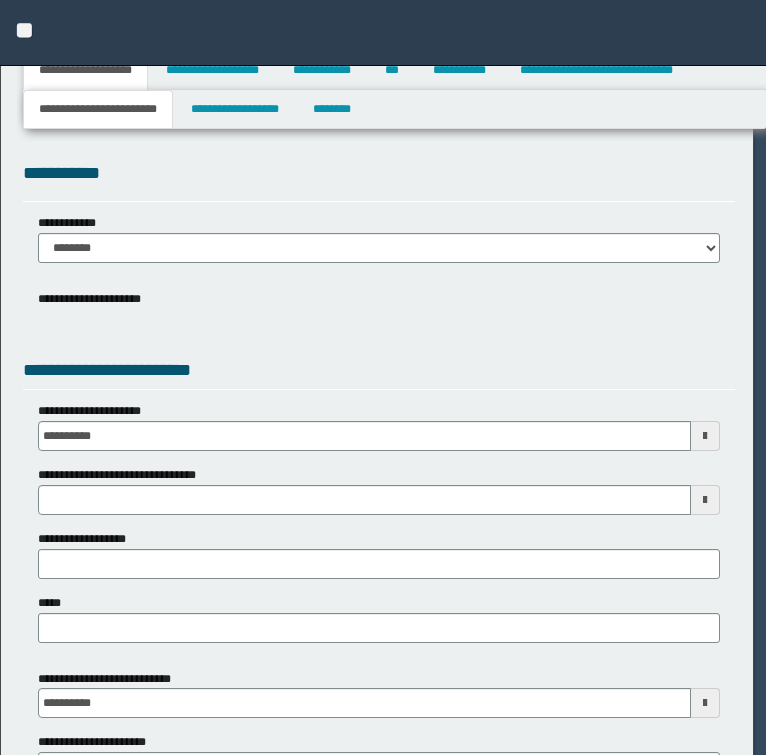 select on "**" 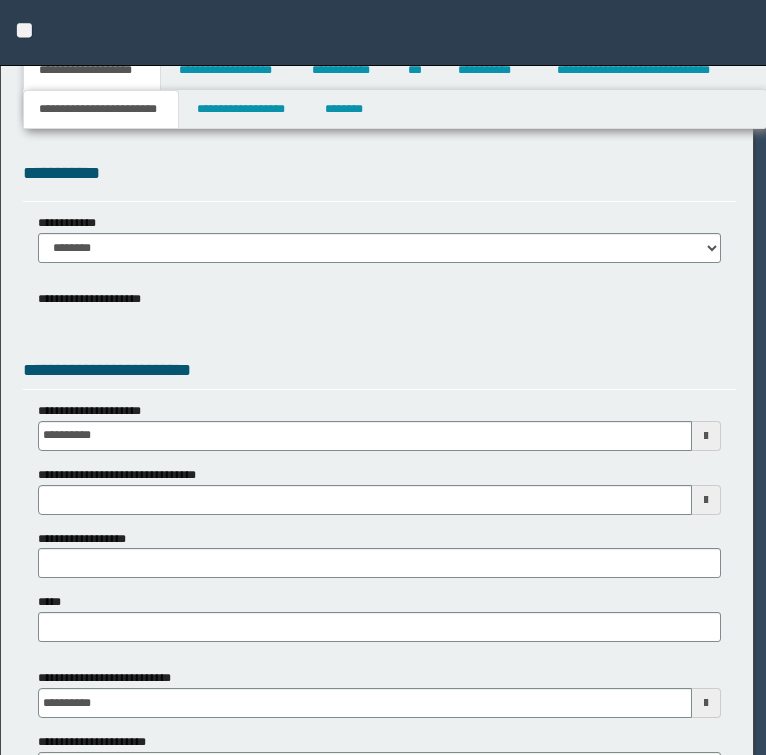 scroll, scrollTop: 0, scrollLeft: 0, axis: both 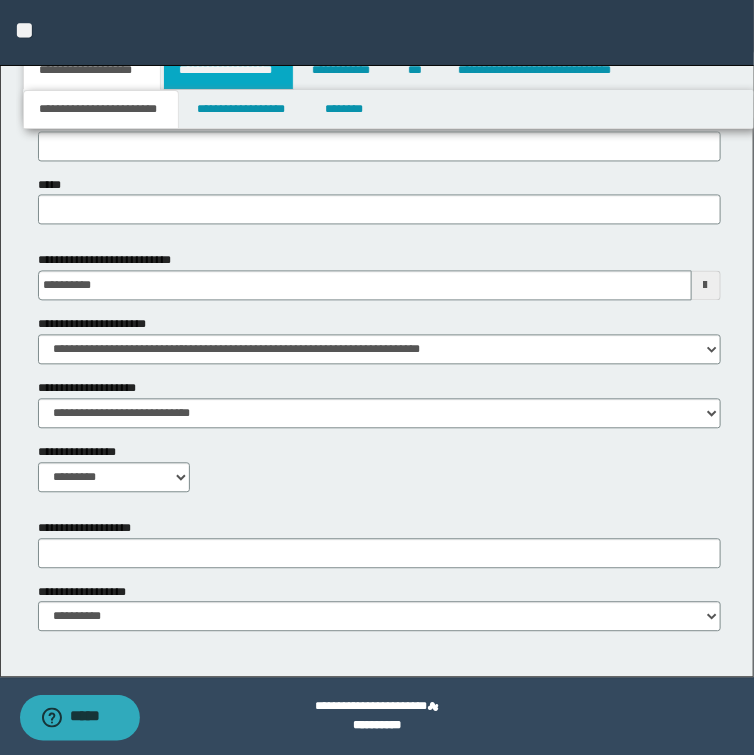 click on "**********" at bounding box center [228, 70] 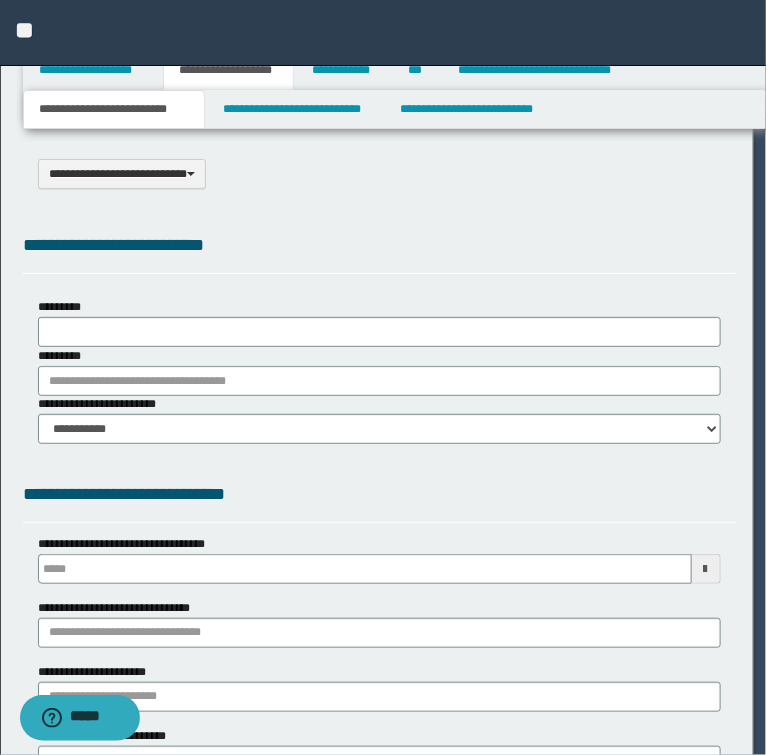 scroll, scrollTop: 0, scrollLeft: 0, axis: both 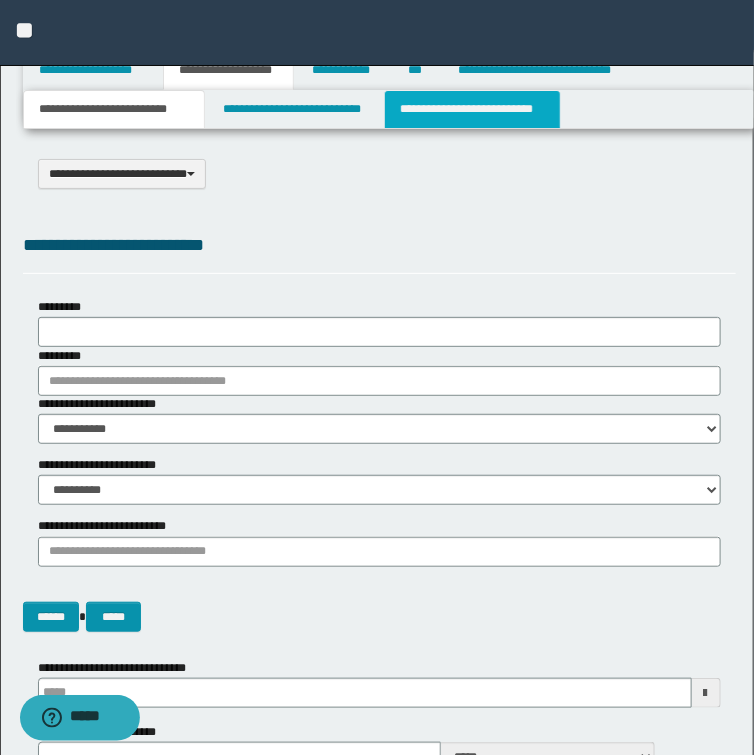 click on "**********" at bounding box center [472, 109] 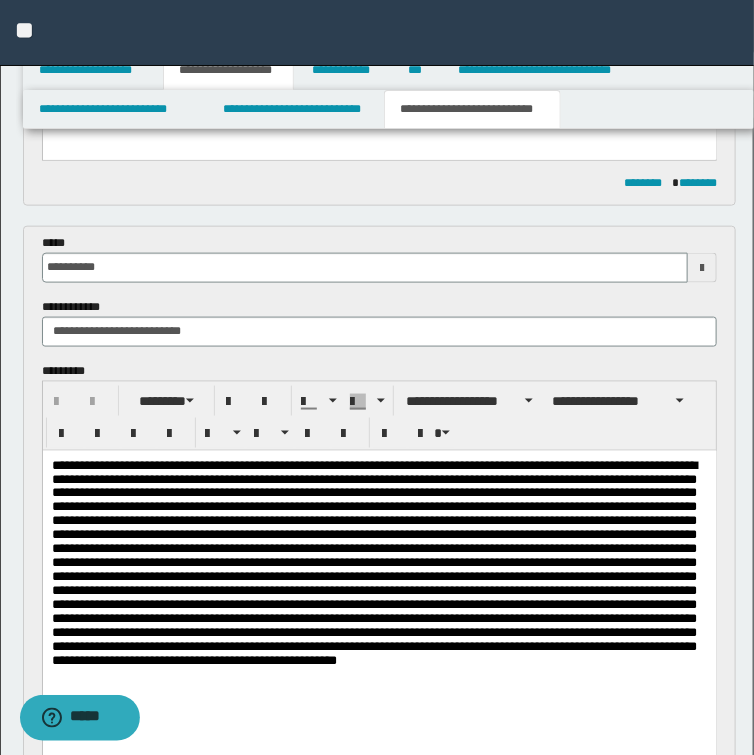 scroll, scrollTop: 400, scrollLeft: 0, axis: vertical 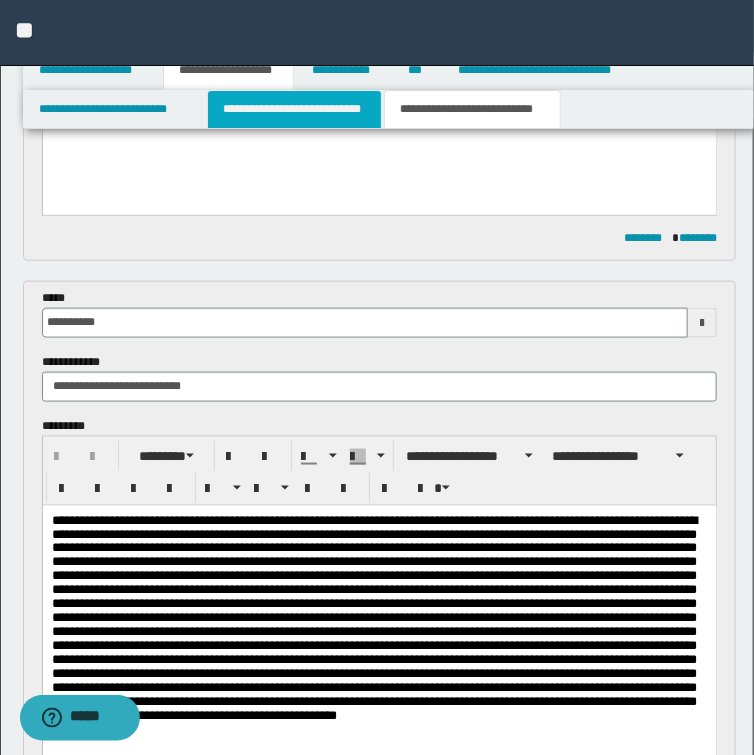 click on "**********" at bounding box center (294, 109) 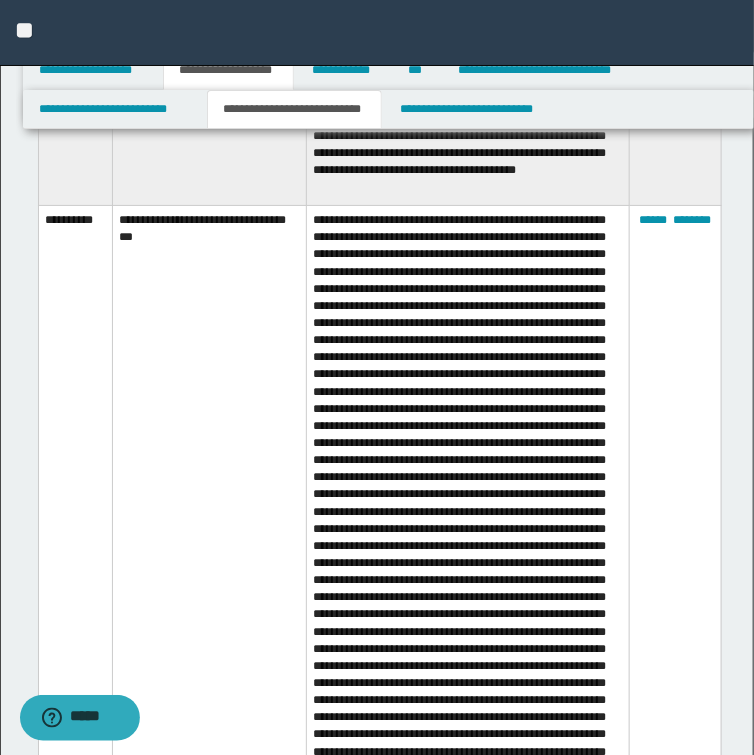 scroll, scrollTop: 1920, scrollLeft: 0, axis: vertical 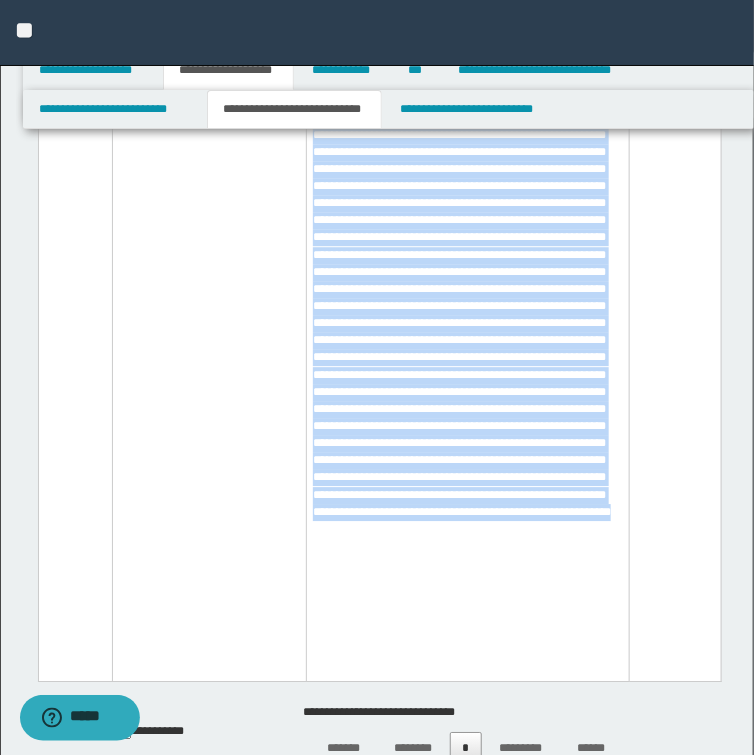 drag, startPoint x: 314, startPoint y: 153, endPoint x: 580, endPoint y: 668, distance: 579.6387 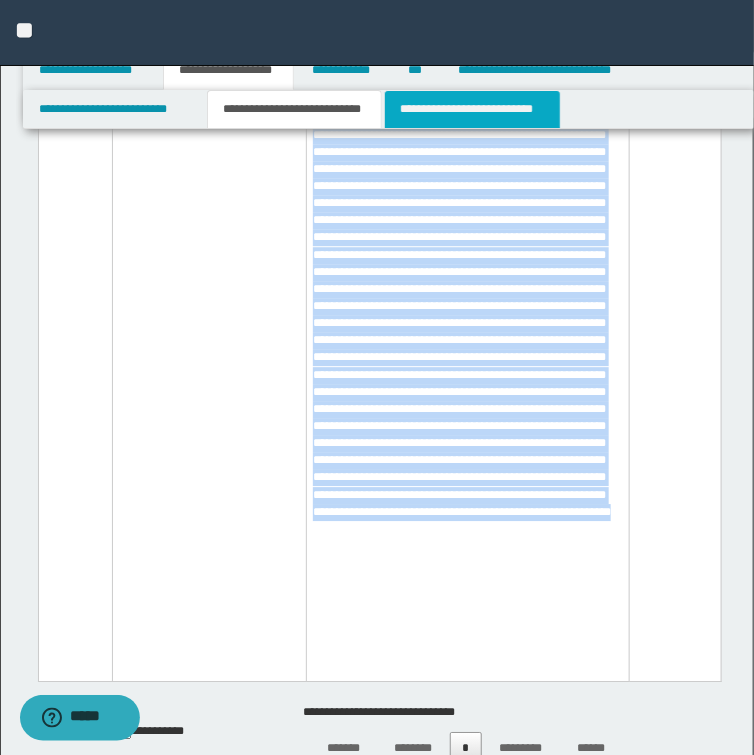 click on "**********" at bounding box center (472, 109) 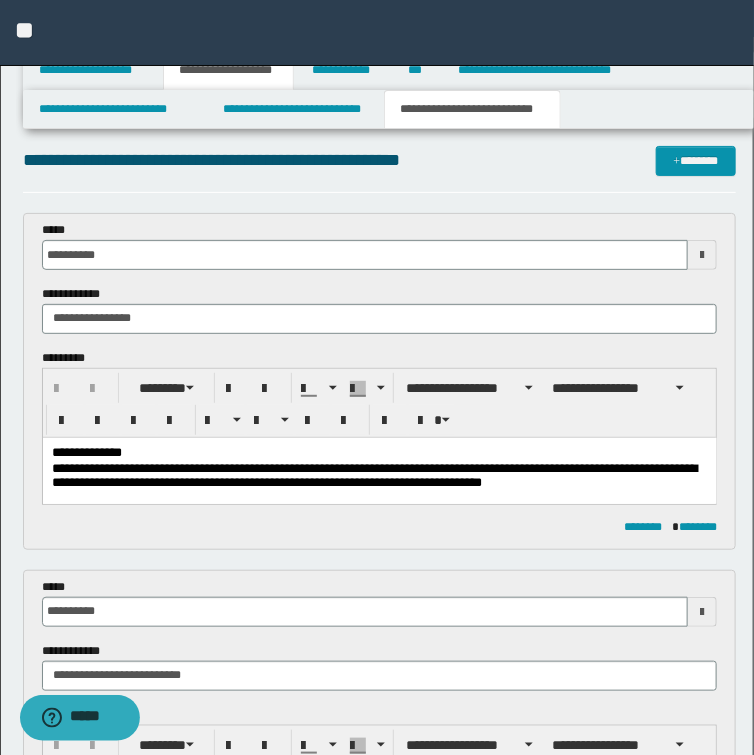 scroll, scrollTop: 0, scrollLeft: 0, axis: both 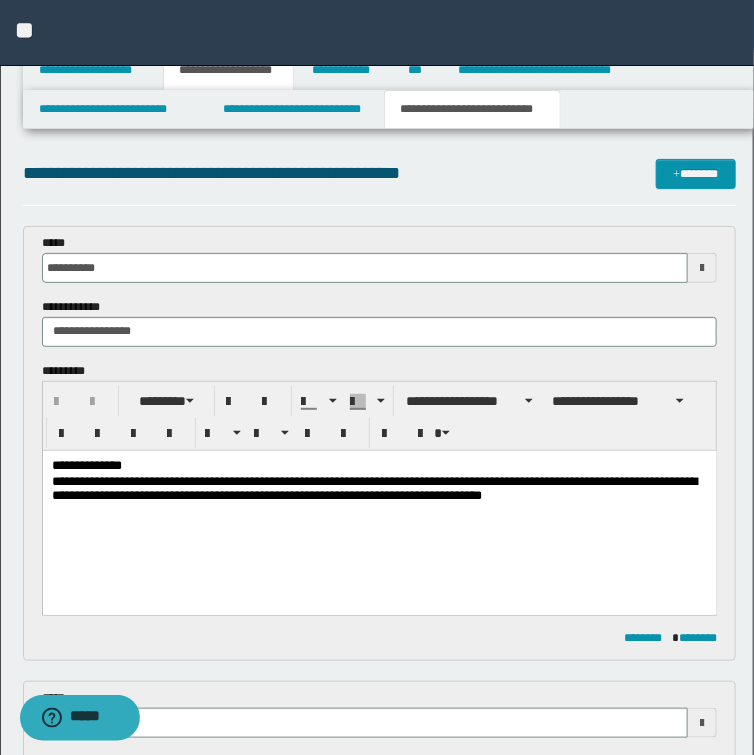 click on "**********" at bounding box center (379, 490) 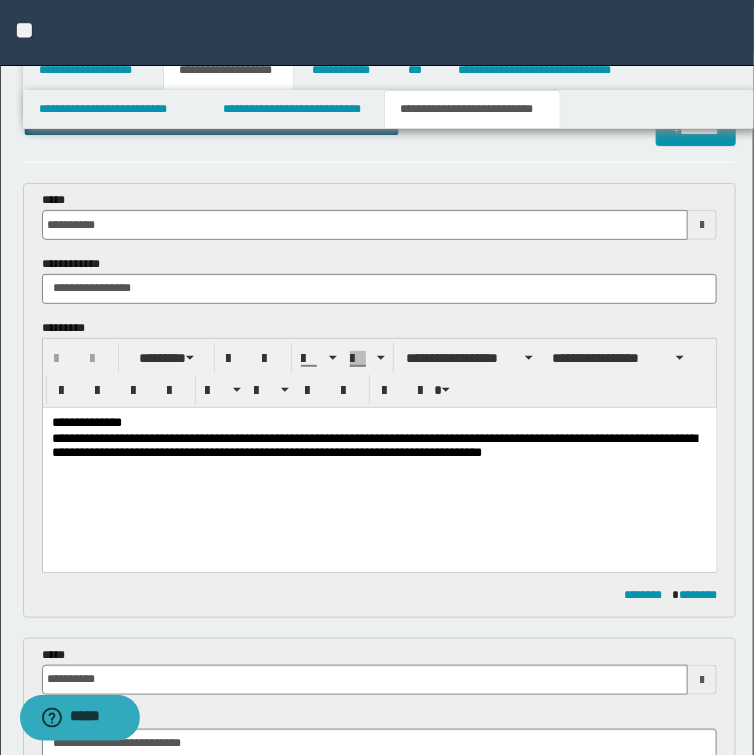 scroll, scrollTop: 80, scrollLeft: 0, axis: vertical 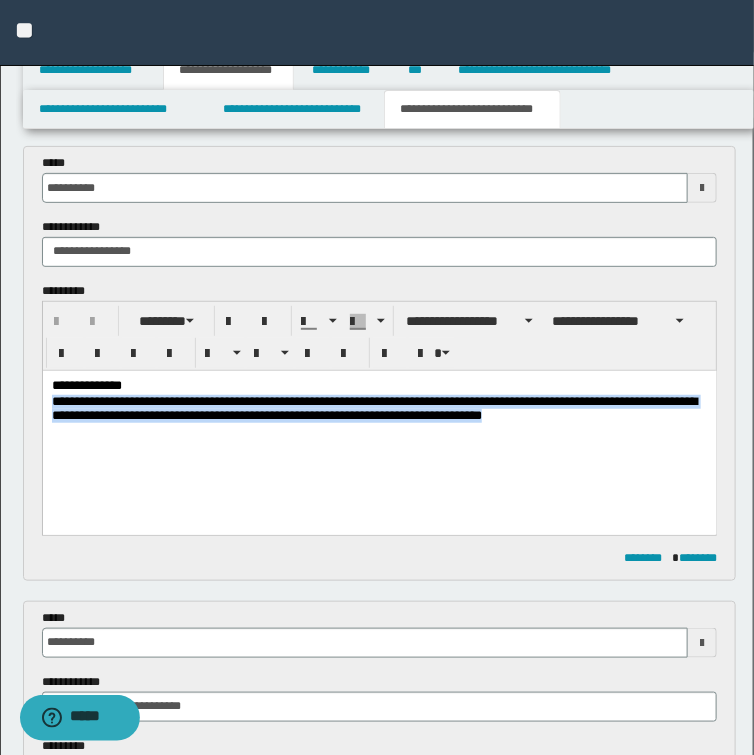 drag, startPoint x: 51, startPoint y: 402, endPoint x: 599, endPoint y: 414, distance: 548.13135 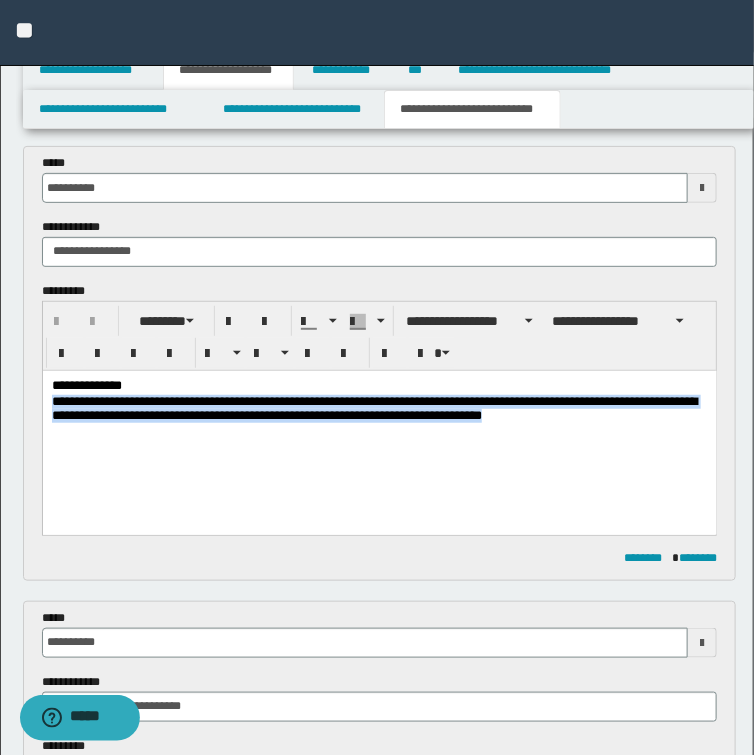 click on "**********" at bounding box center [379, 410] 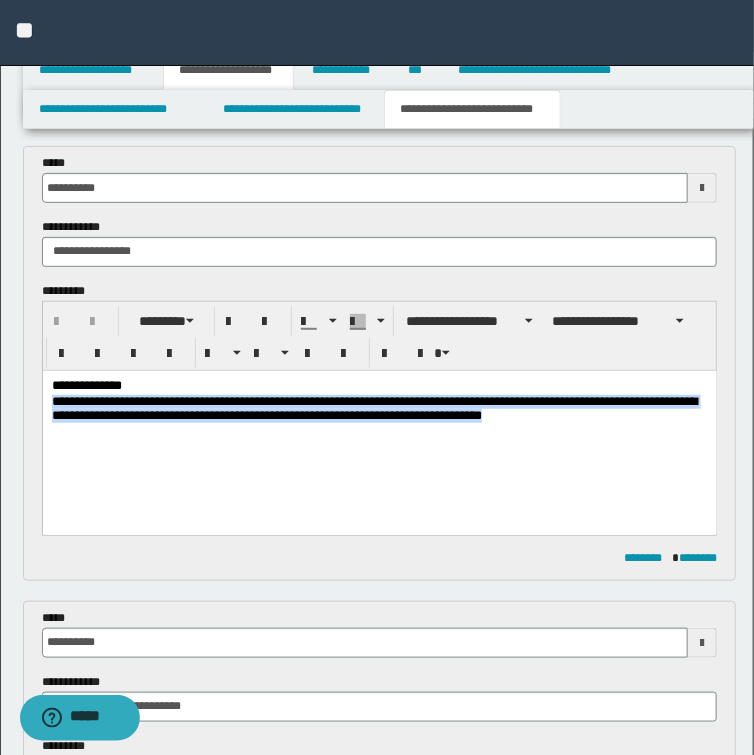 paste 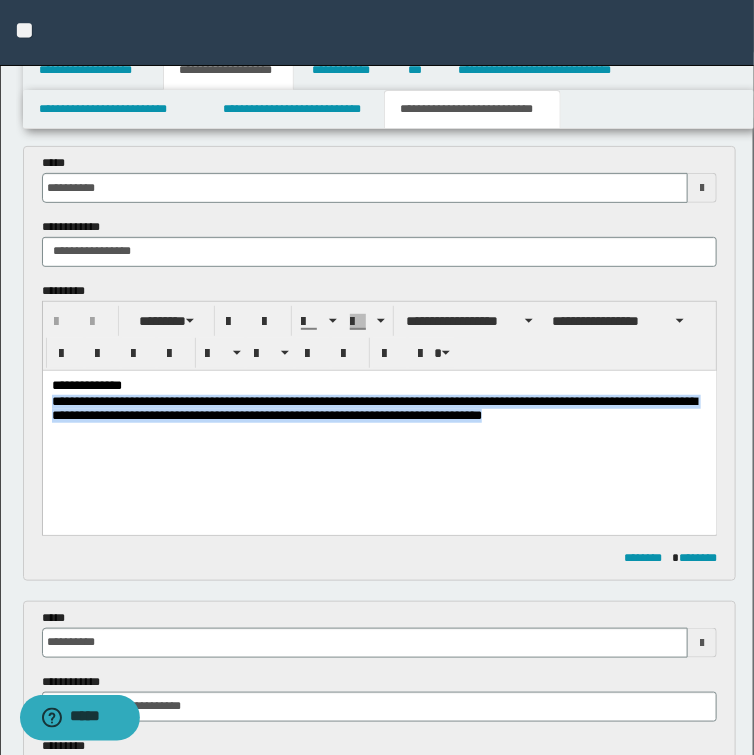 type 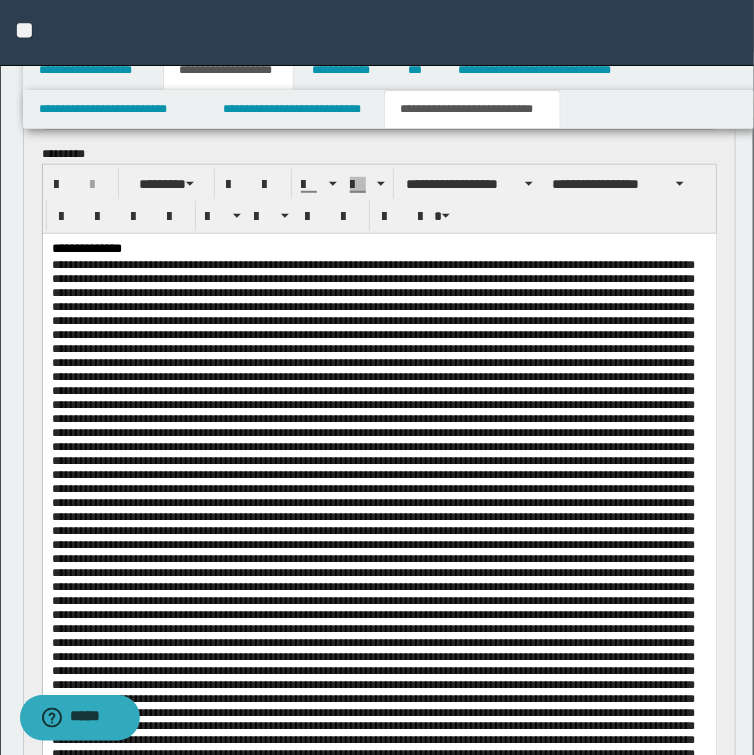 scroll, scrollTop: 240, scrollLeft: 0, axis: vertical 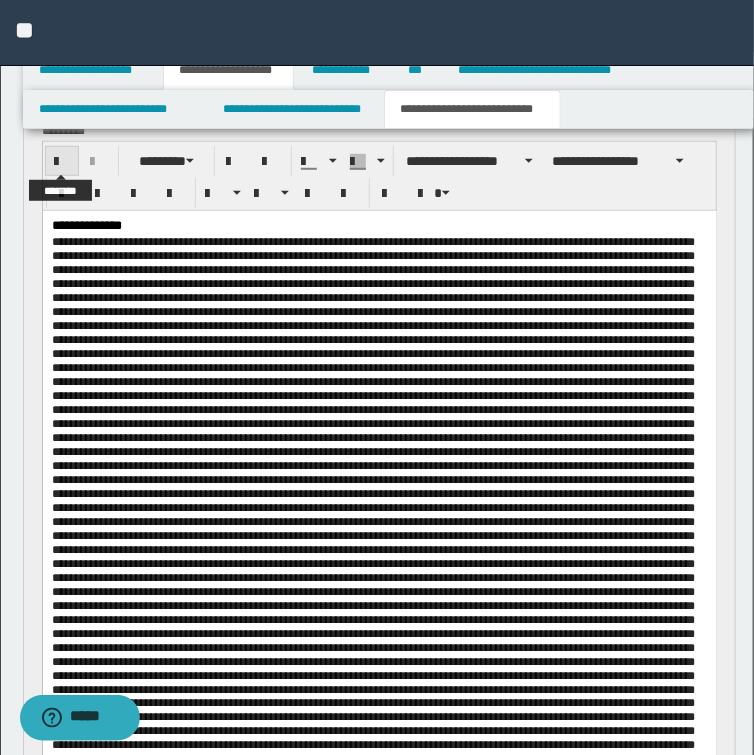 click at bounding box center [62, 161] 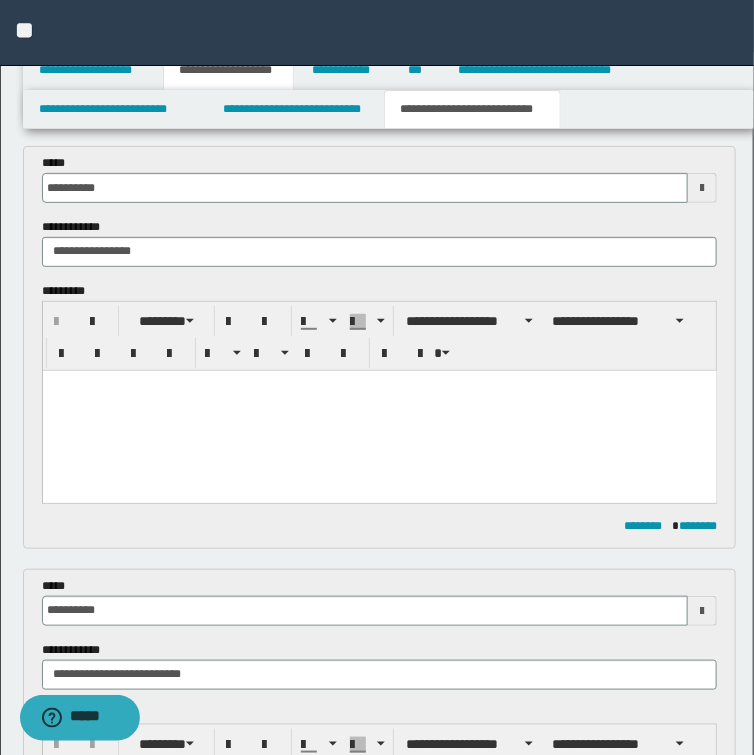 scroll, scrollTop: 80, scrollLeft: 0, axis: vertical 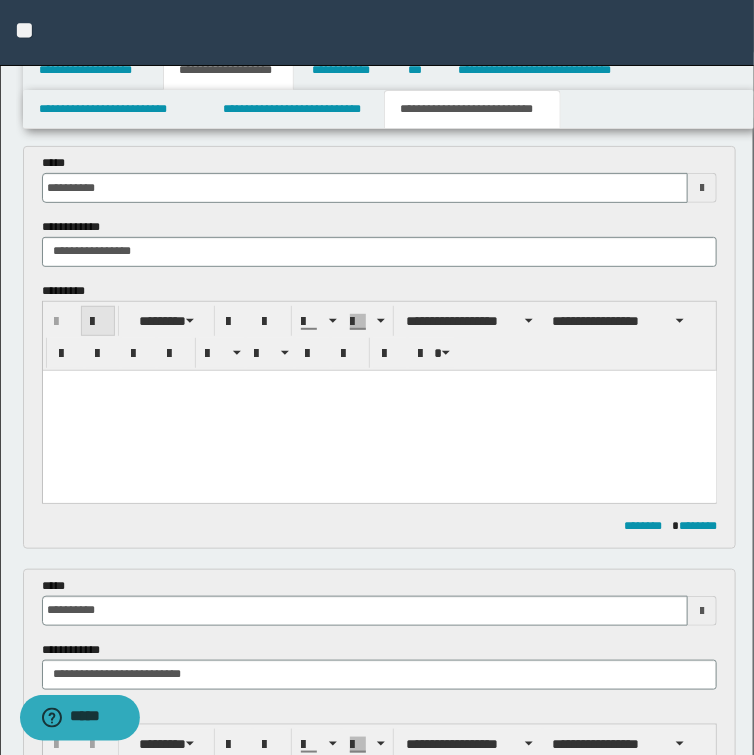 click at bounding box center (98, 322) 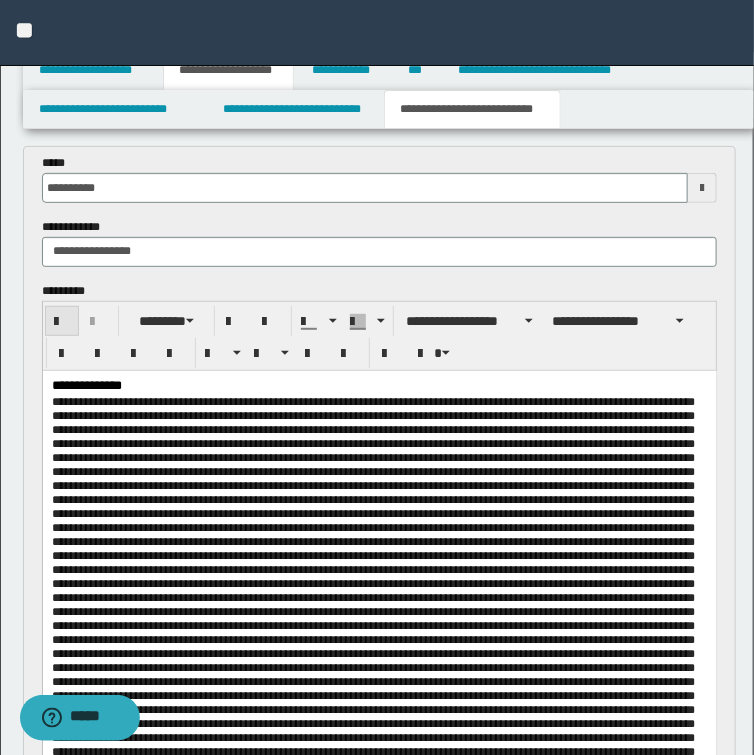 click at bounding box center [62, 322] 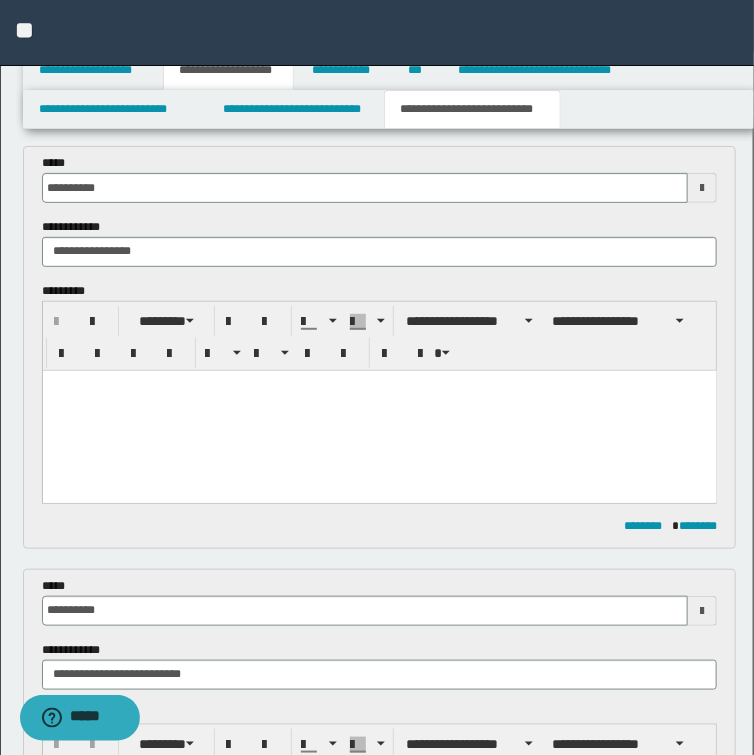 click at bounding box center [379, 410] 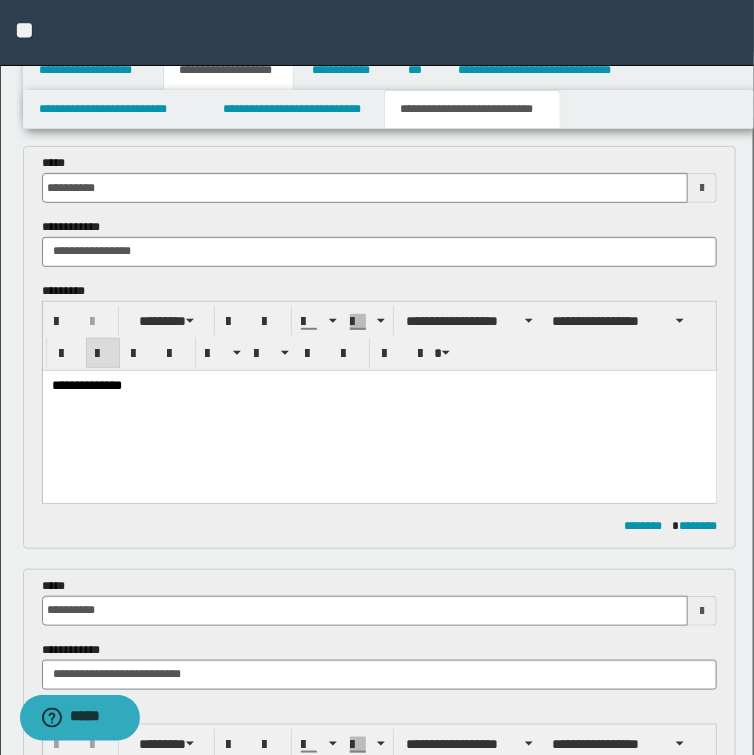 scroll, scrollTop: 44, scrollLeft: 0, axis: vertical 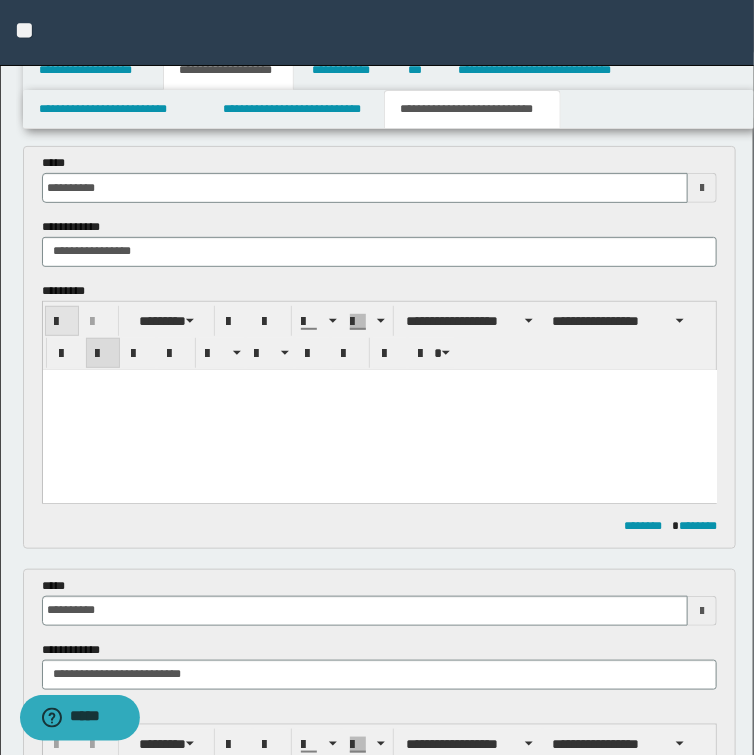 click at bounding box center (62, 322) 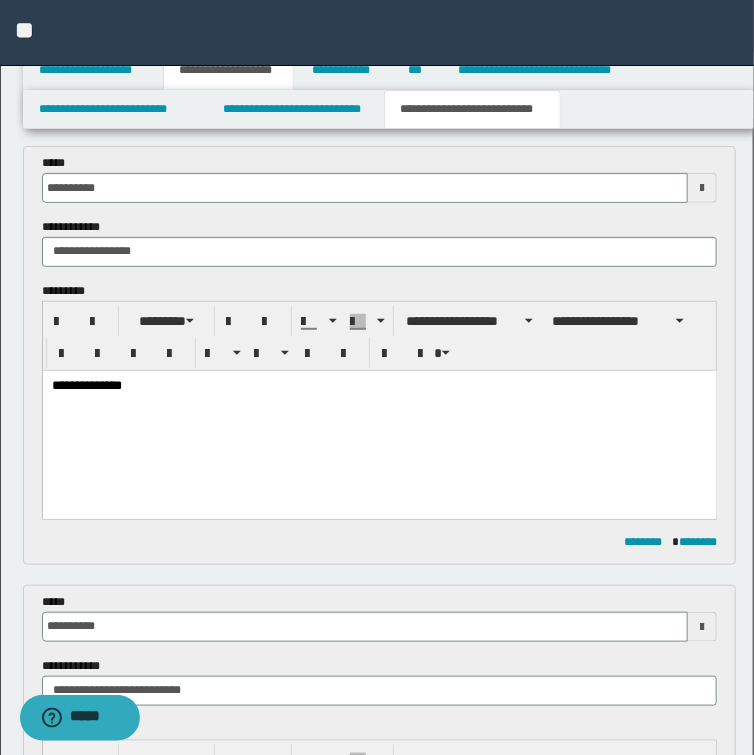 click at bounding box center [379, 401] 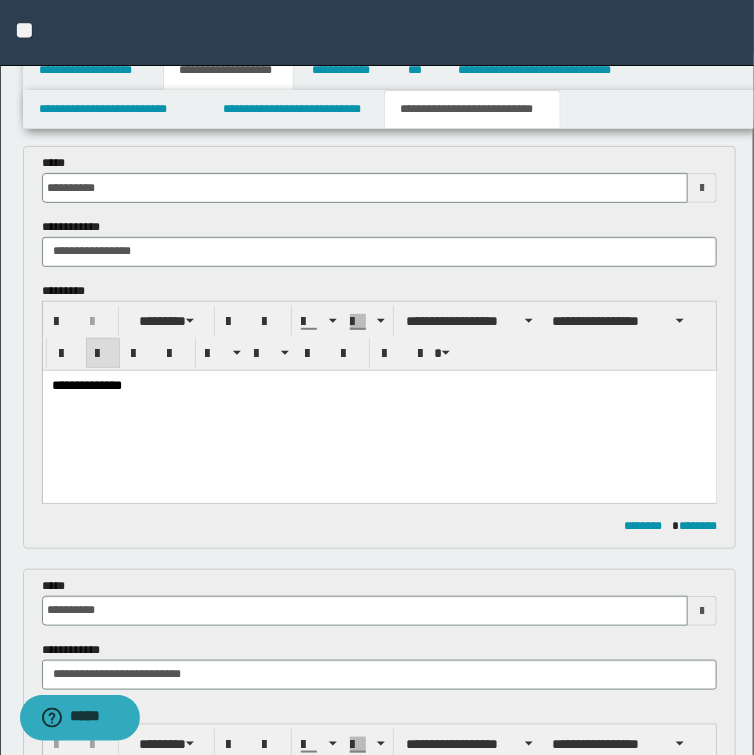scroll, scrollTop: 44, scrollLeft: 0, axis: vertical 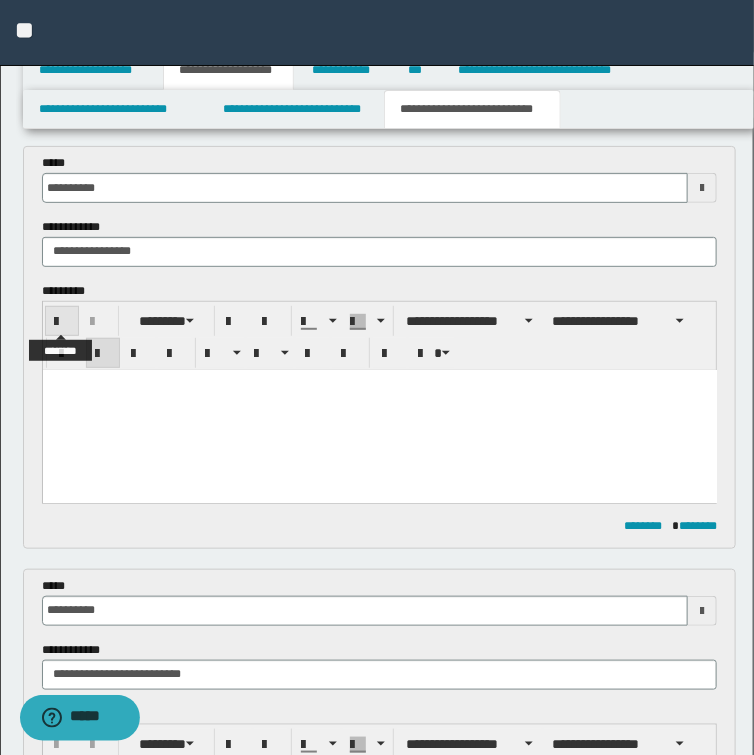 click at bounding box center (62, 322) 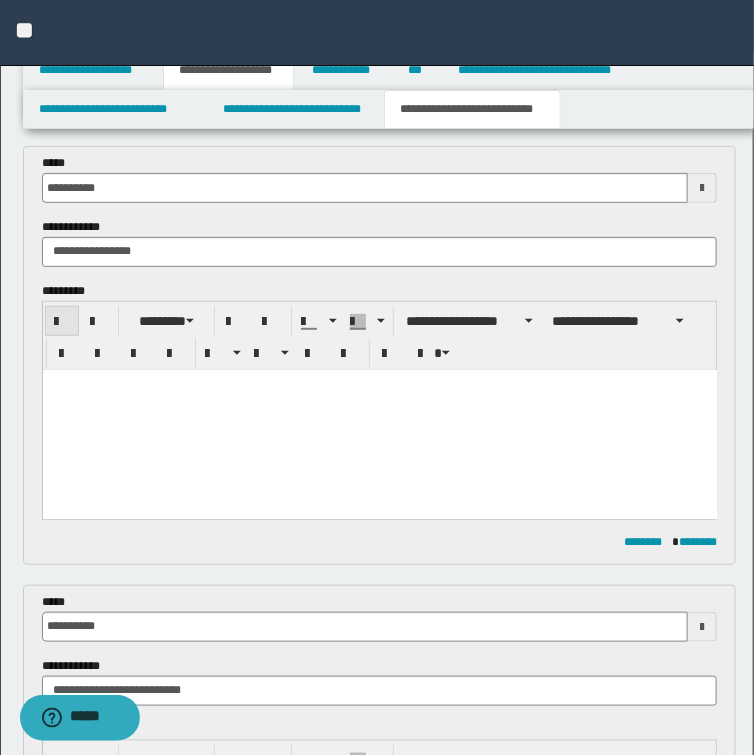 scroll, scrollTop: 0, scrollLeft: 0, axis: both 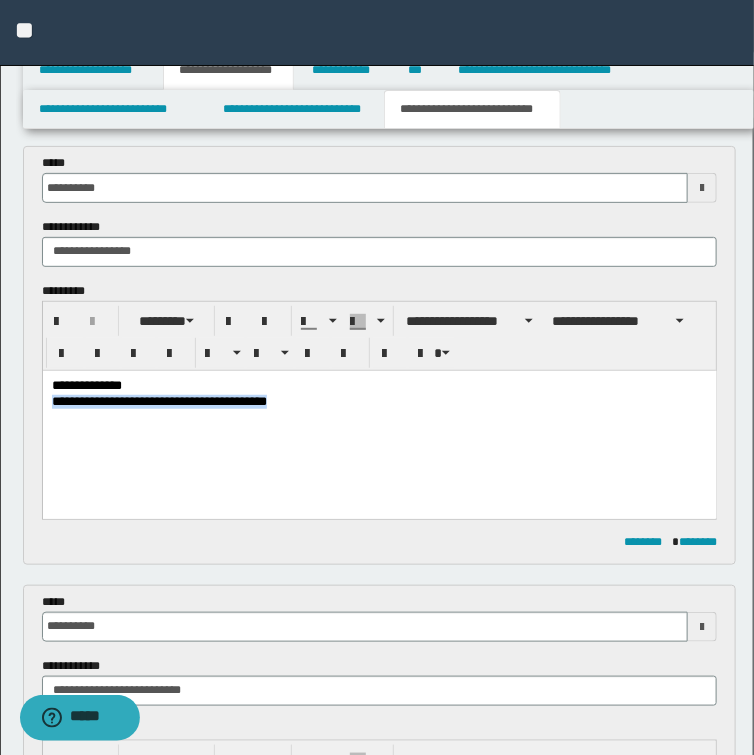 drag, startPoint x: 52, startPoint y: 399, endPoint x: 308, endPoint y: 407, distance: 256.12497 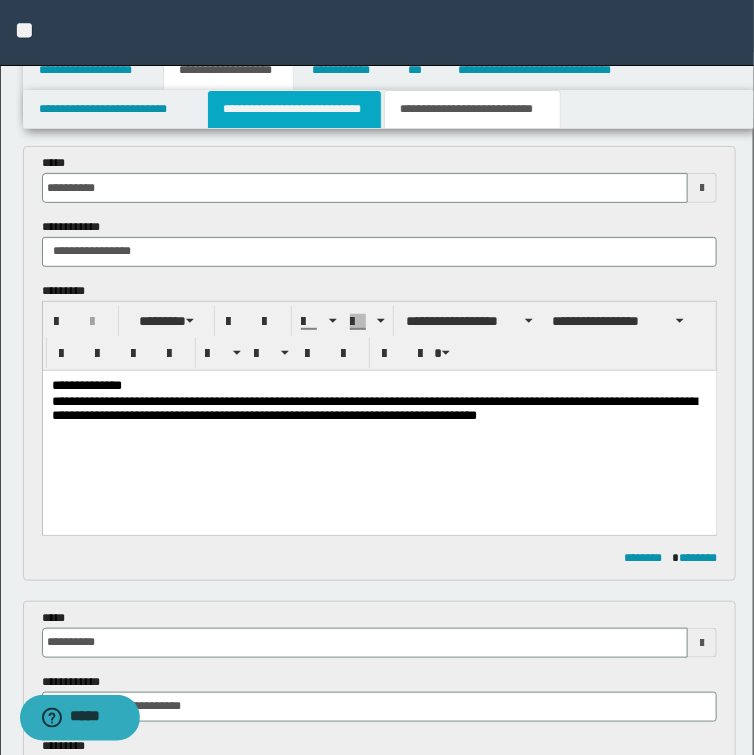 click on "**********" at bounding box center (294, 109) 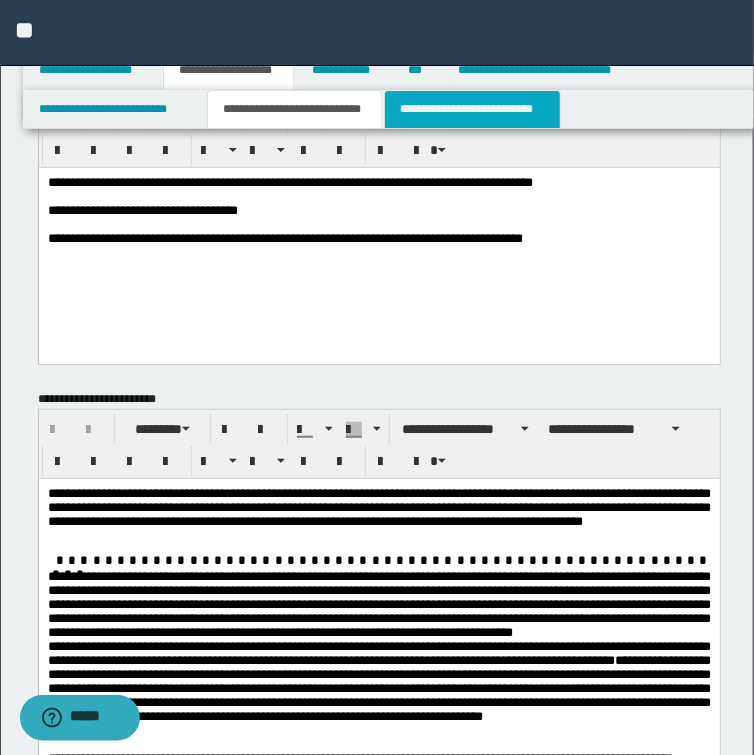 click on "**********" at bounding box center [472, 109] 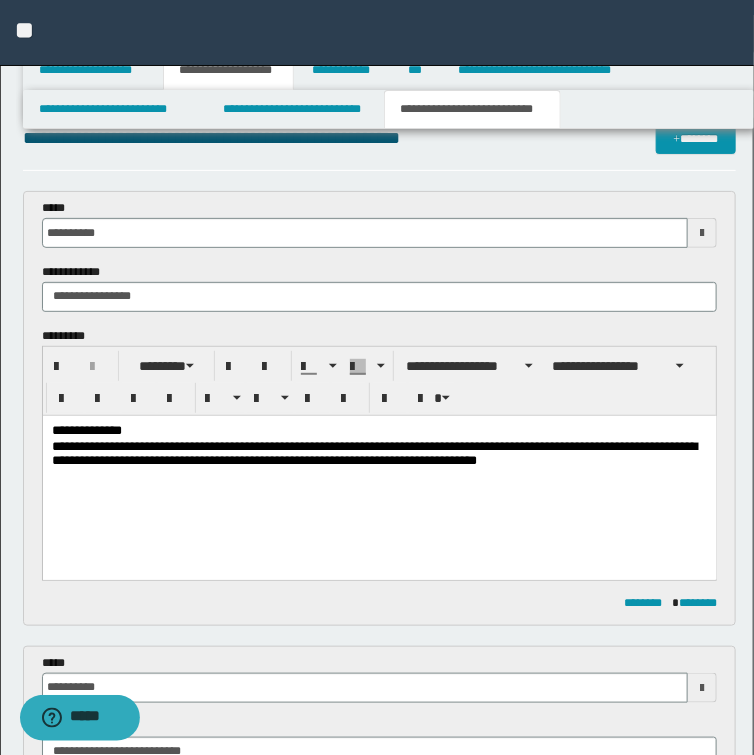 scroll, scrollTop: 0, scrollLeft: 0, axis: both 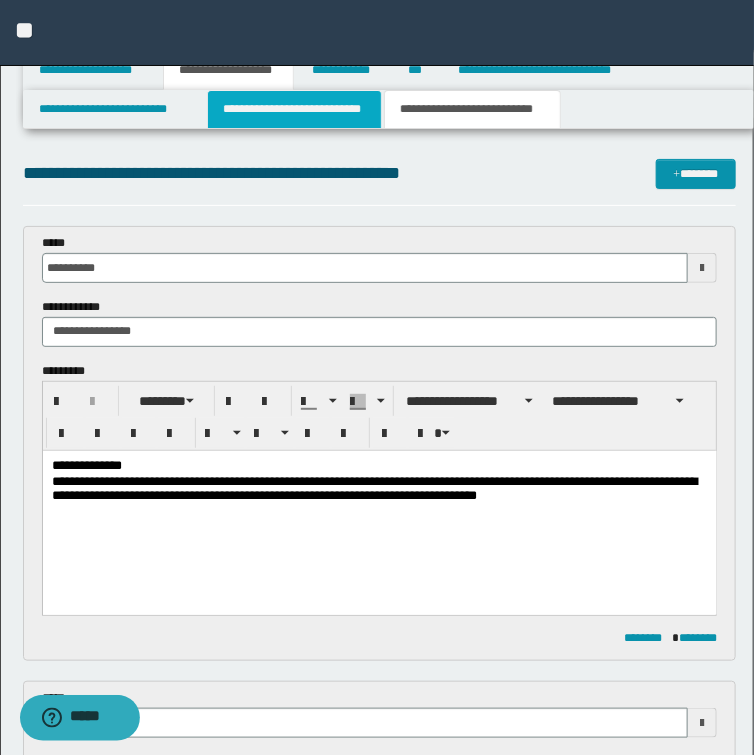 click on "**********" at bounding box center [294, 109] 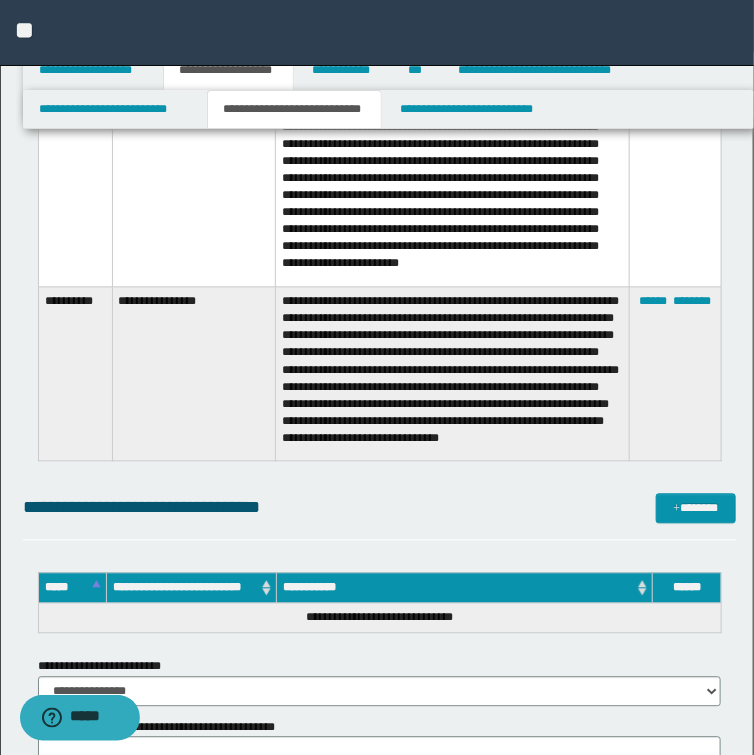 scroll, scrollTop: 4560, scrollLeft: 0, axis: vertical 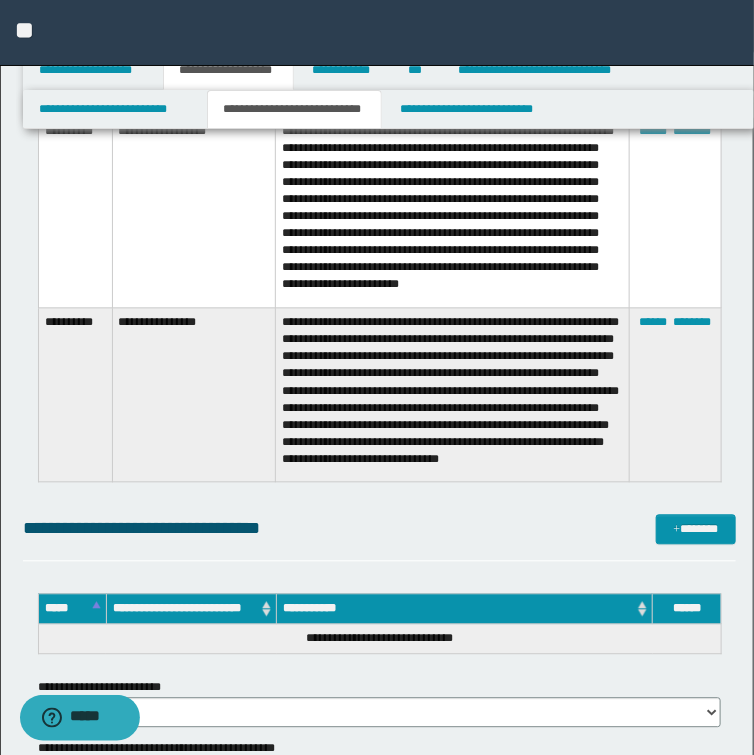 click on "**********" at bounding box center [452, 395] 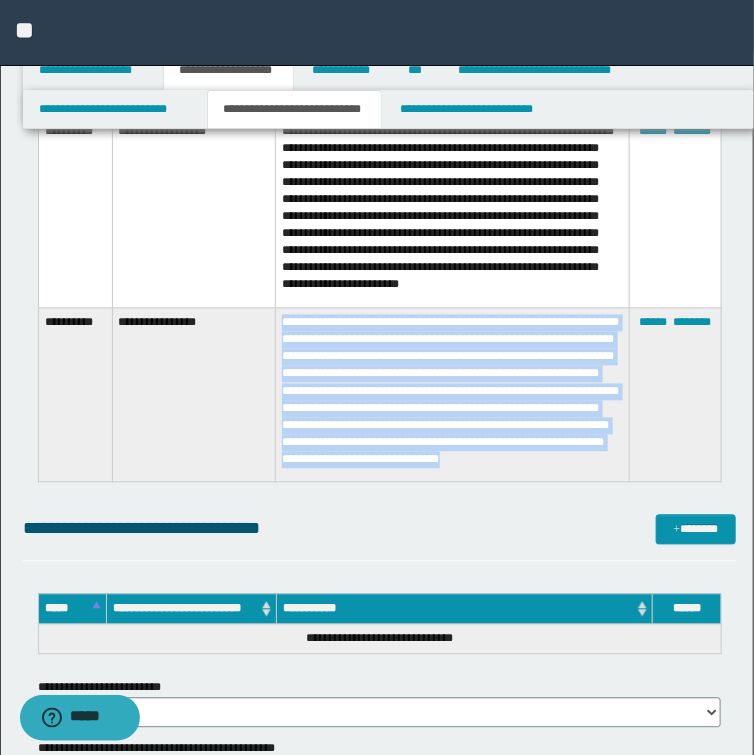 drag, startPoint x: 280, startPoint y: 310, endPoint x: 434, endPoint y: 461, distance: 215.678 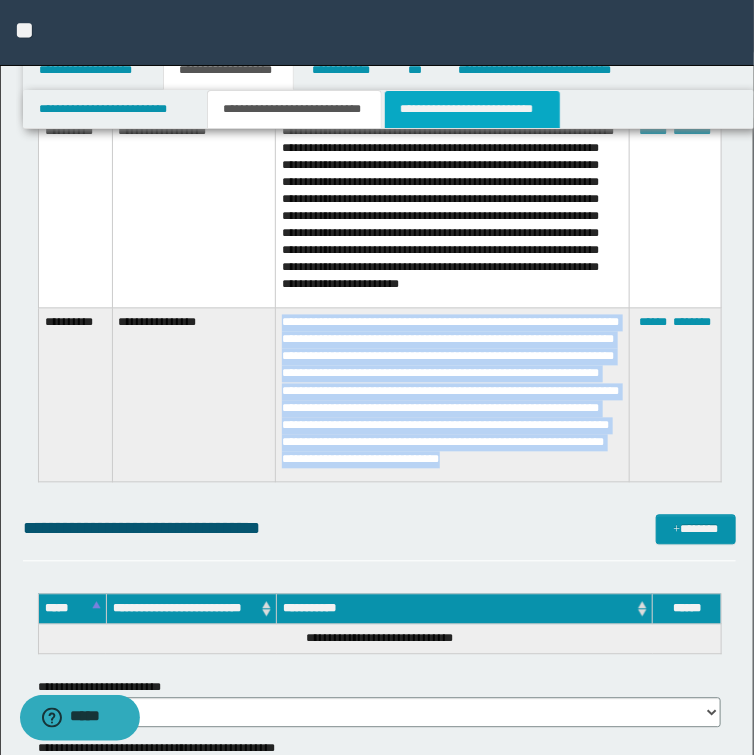 click on "**********" at bounding box center (472, 109) 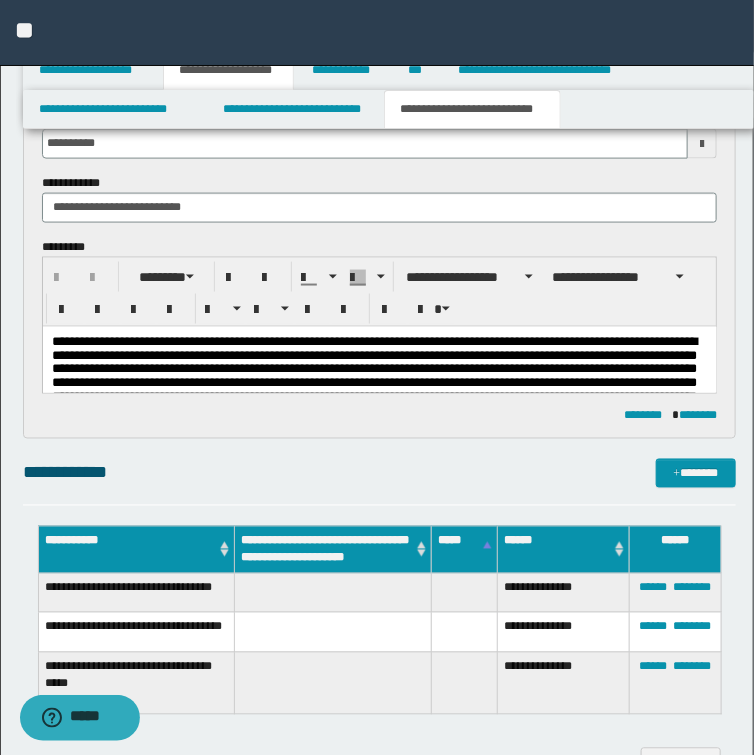 scroll, scrollTop: 571, scrollLeft: 0, axis: vertical 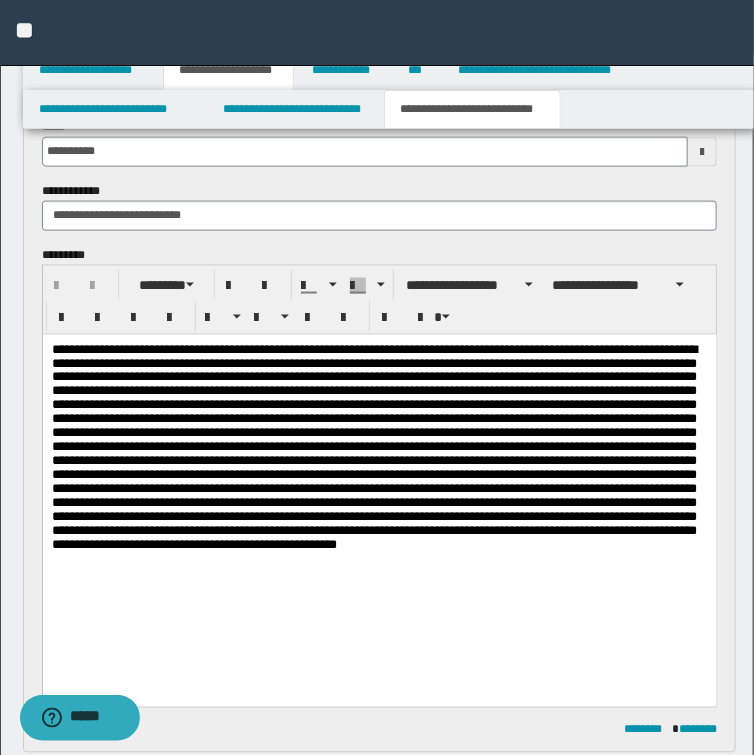 click at bounding box center (379, 470) 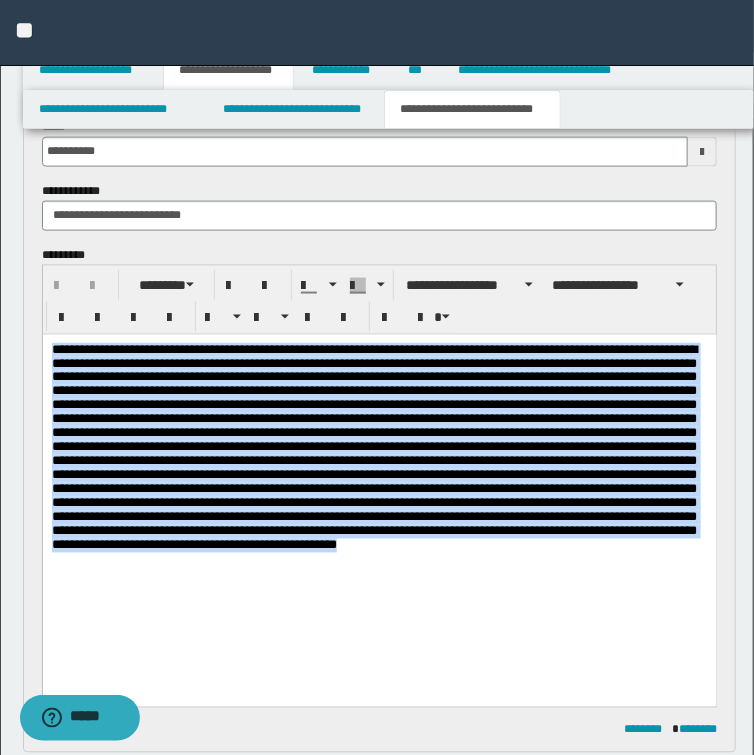 drag, startPoint x: 49, startPoint y: 347, endPoint x: 437, endPoint y: 597, distance: 461.5669 